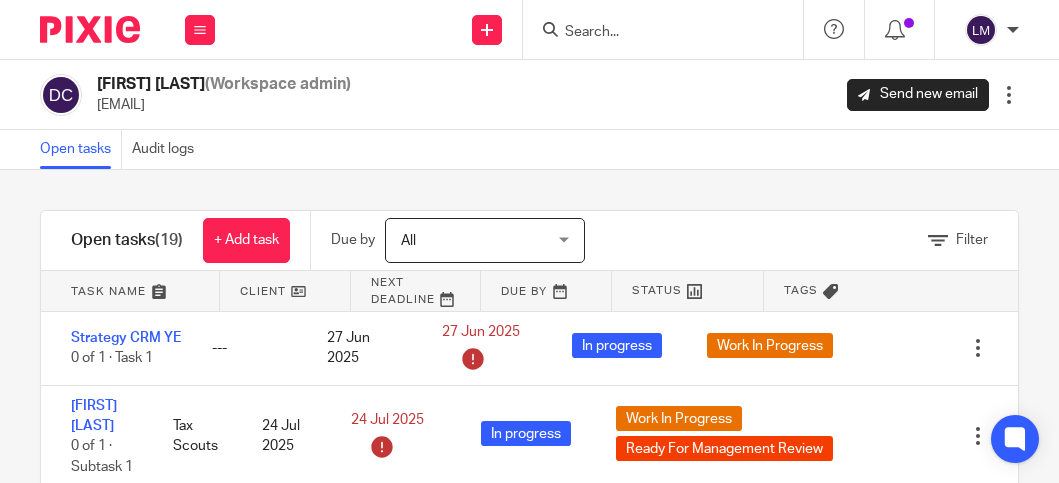 scroll, scrollTop: 0, scrollLeft: 0, axis: both 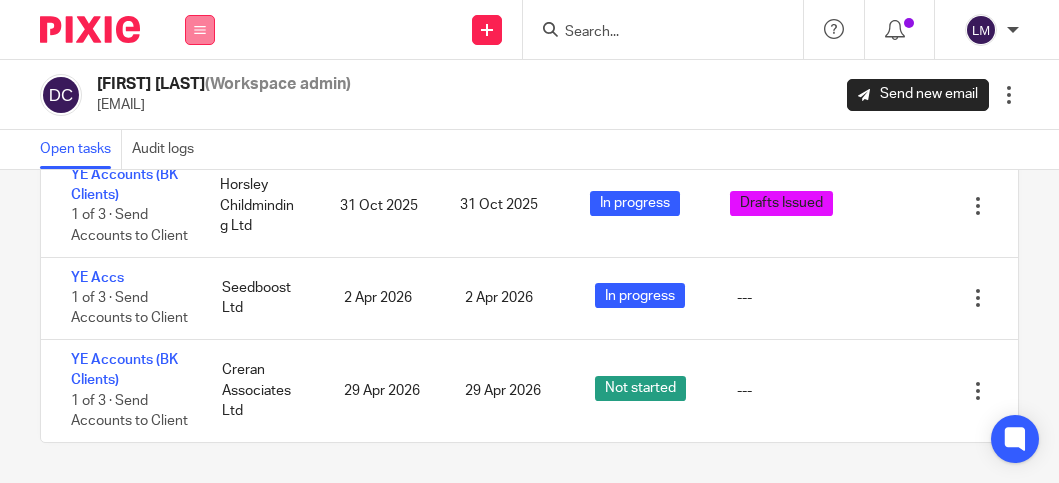 click at bounding box center [200, 30] 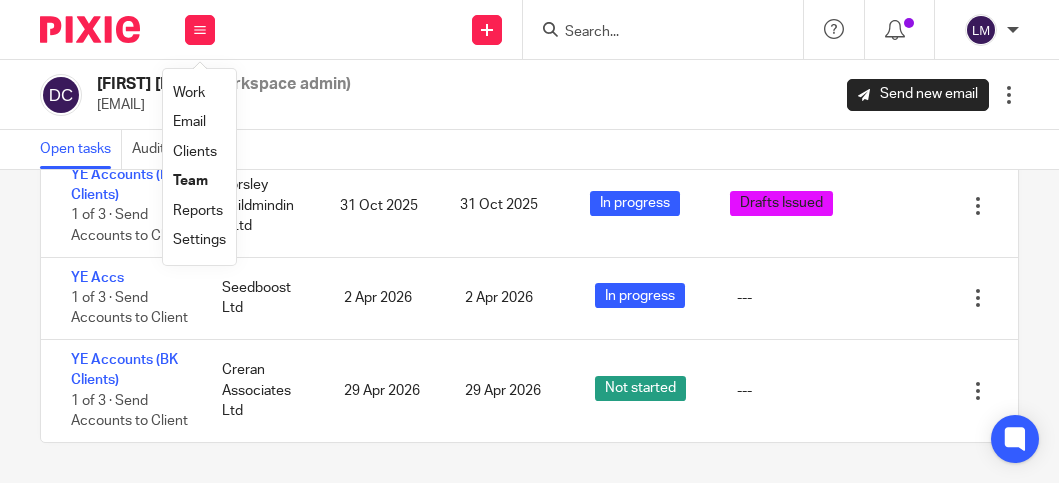 click on "Team" at bounding box center (190, 181) 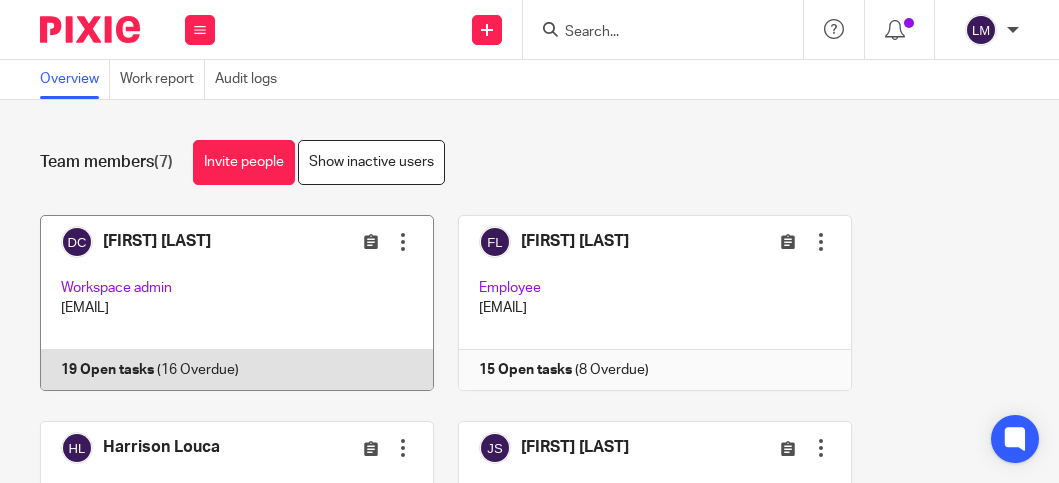 scroll, scrollTop: 0, scrollLeft: 0, axis: both 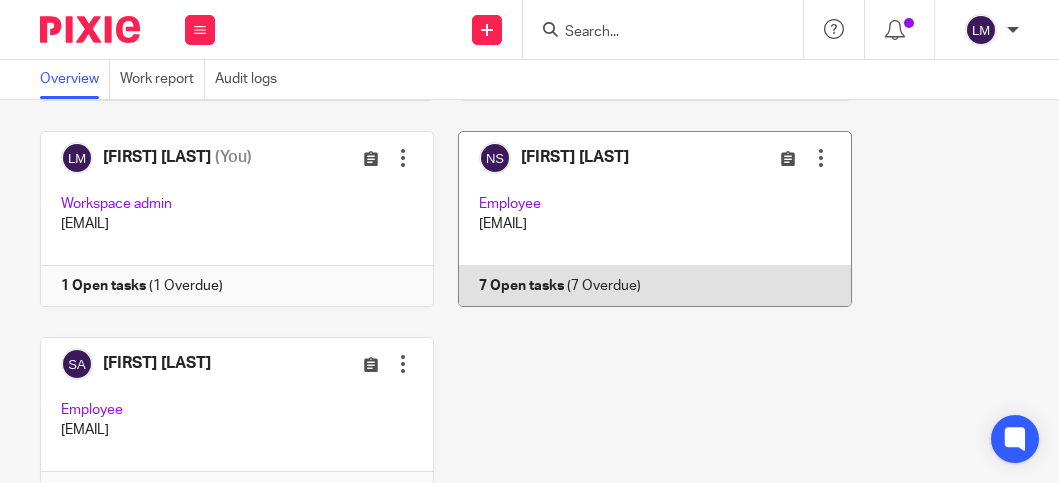 click at bounding box center [643, 219] 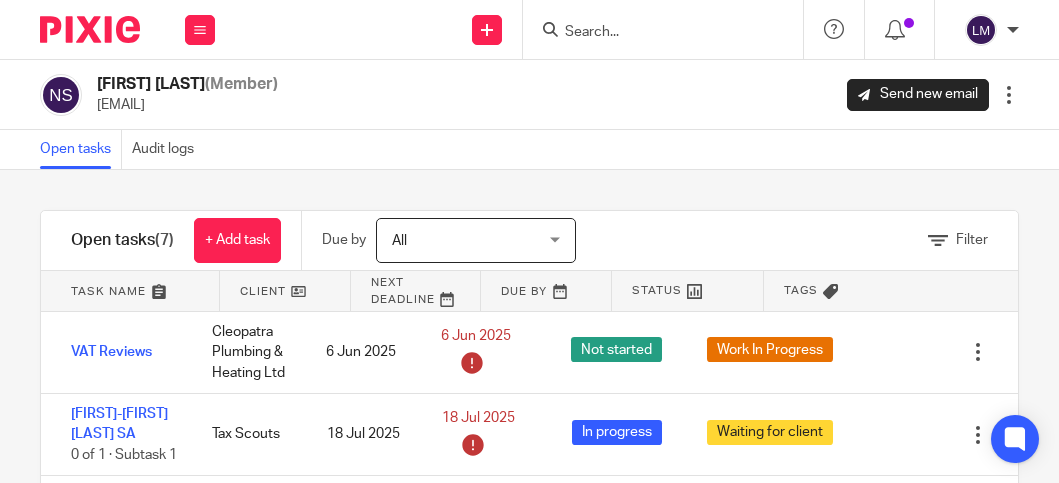 scroll, scrollTop: 0, scrollLeft: 0, axis: both 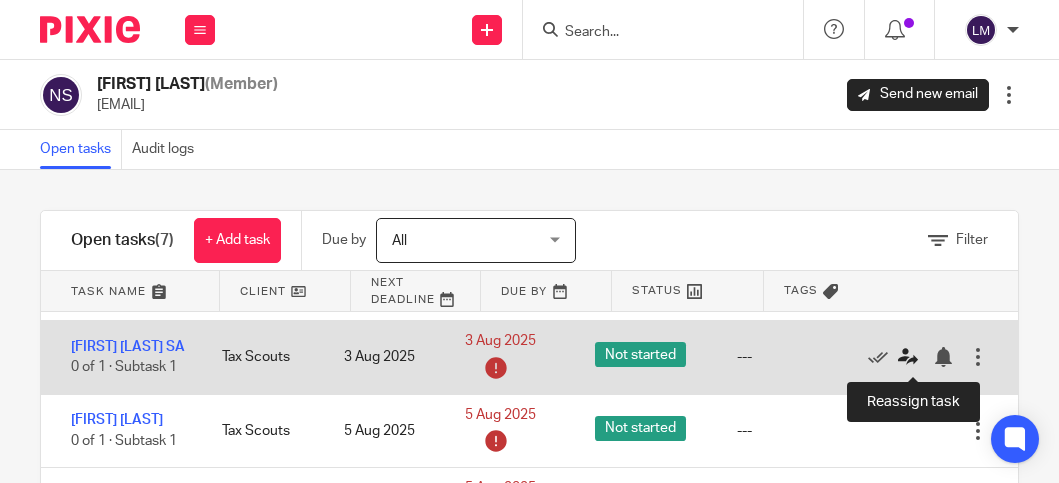 click at bounding box center (908, 357) 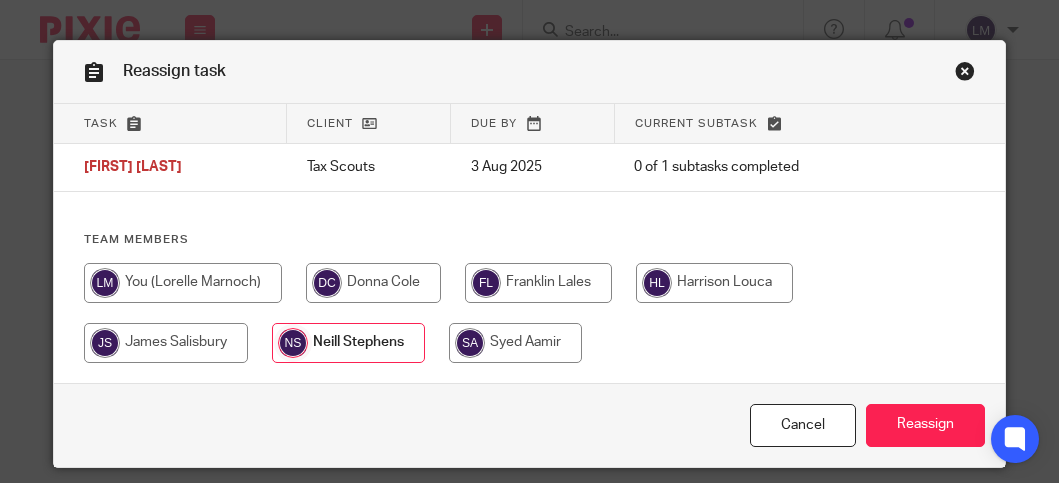 scroll, scrollTop: 0, scrollLeft: 0, axis: both 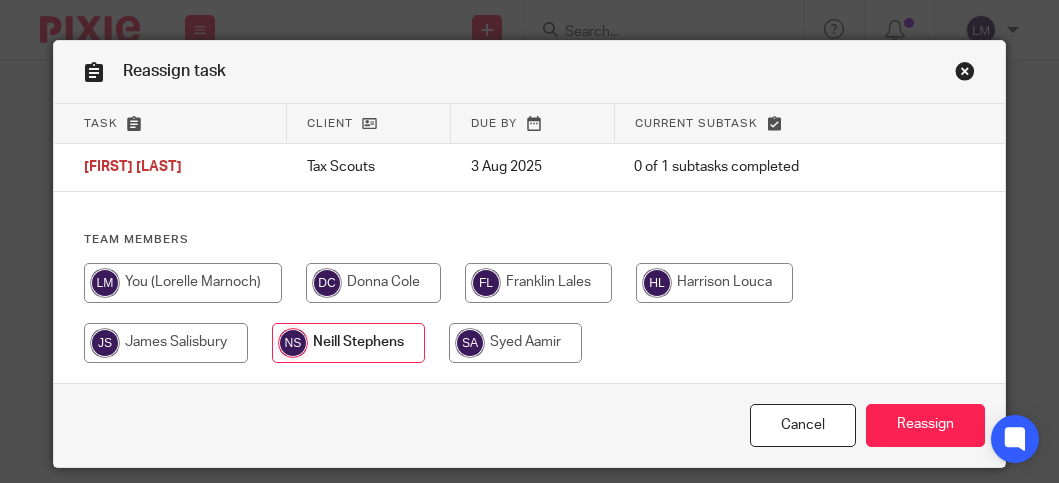 click at bounding box center (373, 283) 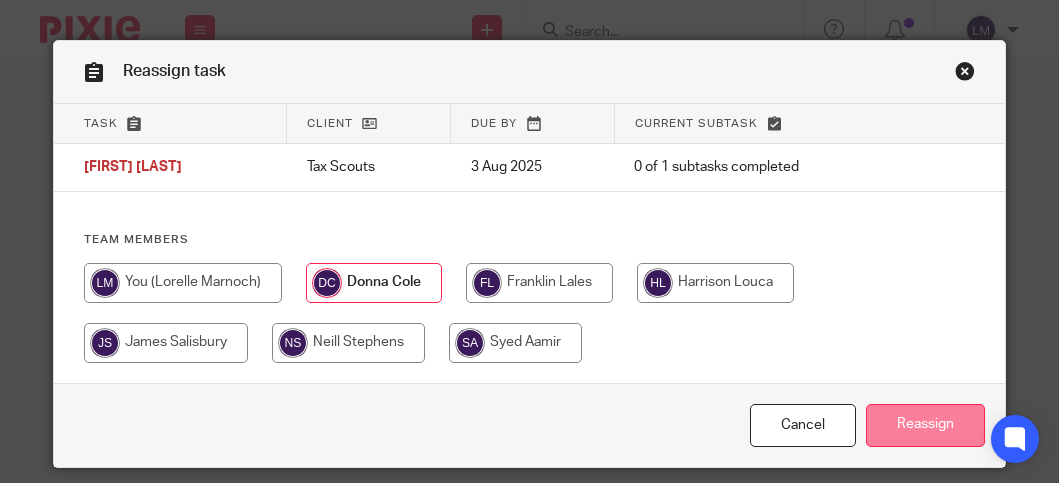 click on "Reassign" at bounding box center [925, 425] 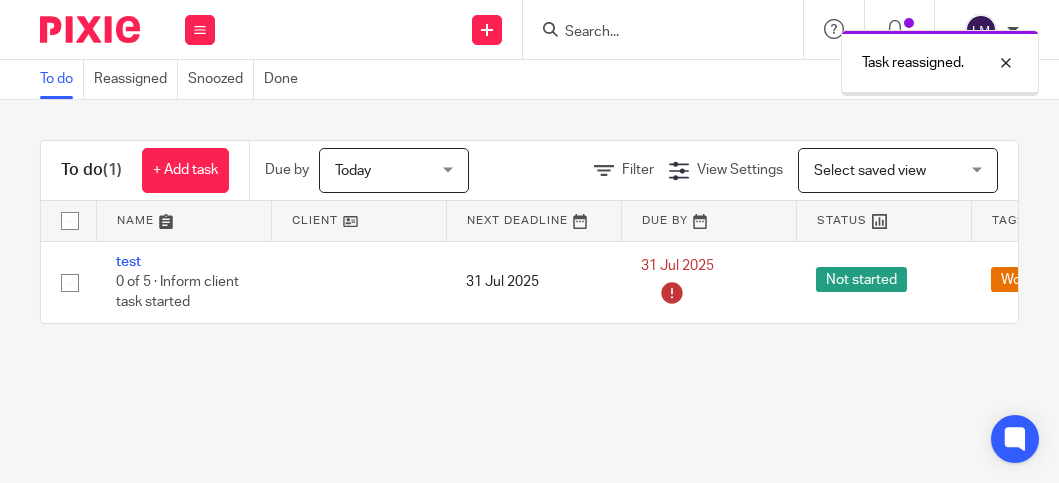 scroll, scrollTop: 0, scrollLeft: 0, axis: both 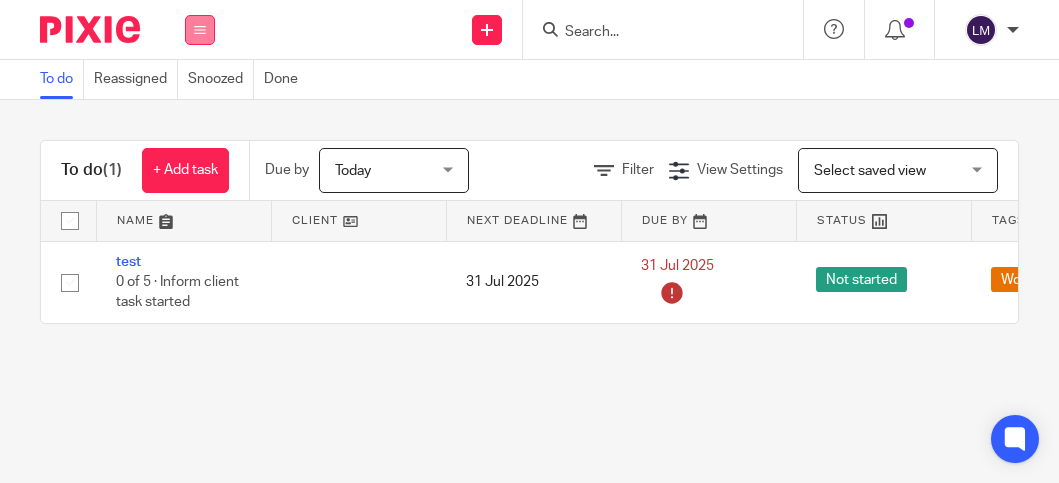 click at bounding box center [200, 30] 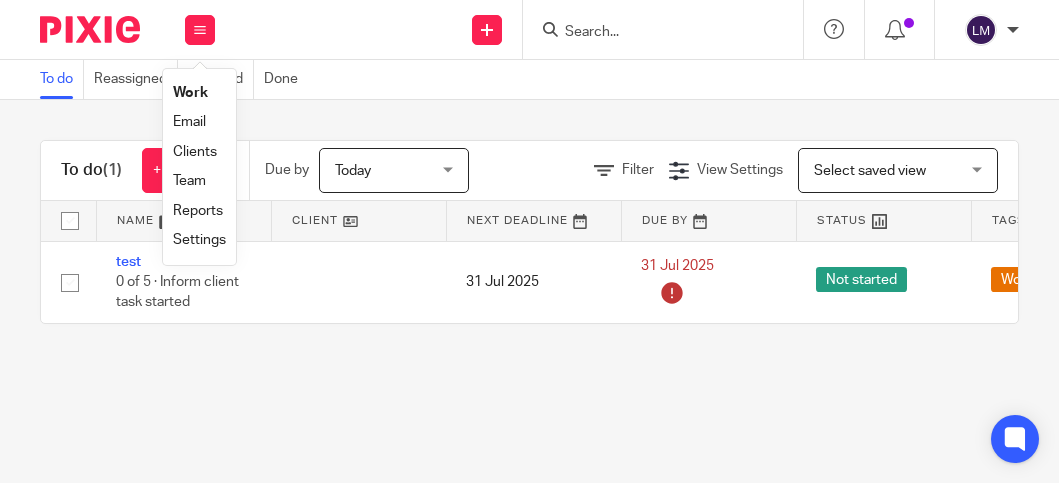 click on "Team" at bounding box center [189, 181] 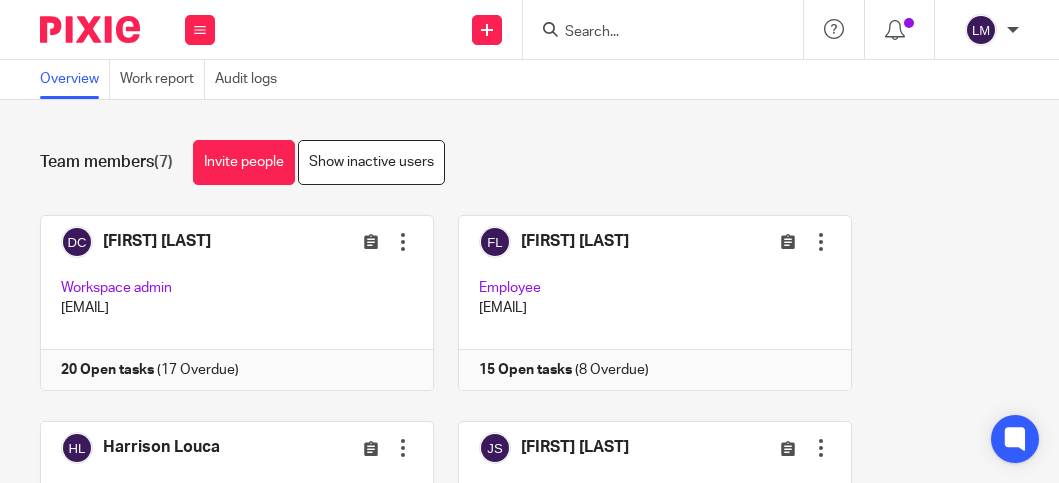 scroll, scrollTop: 0, scrollLeft: 0, axis: both 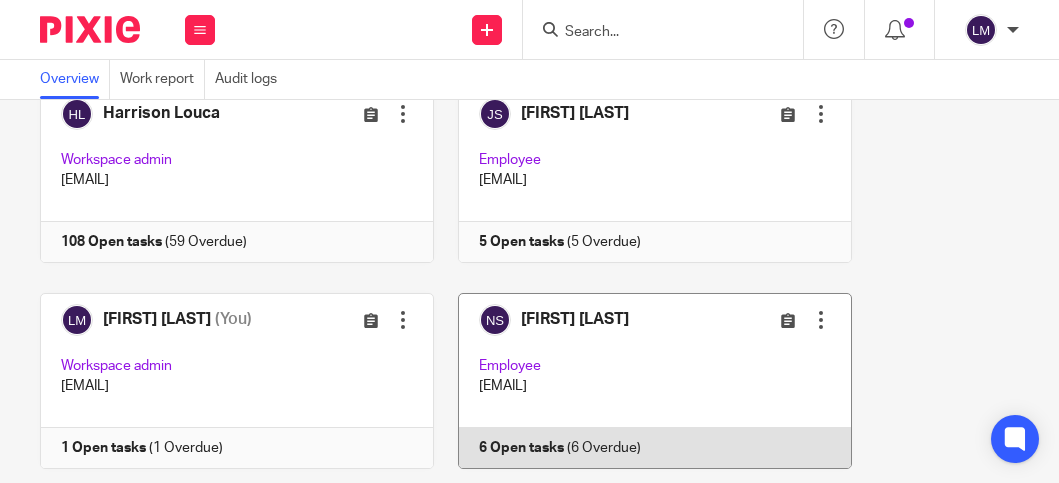click at bounding box center [643, 381] 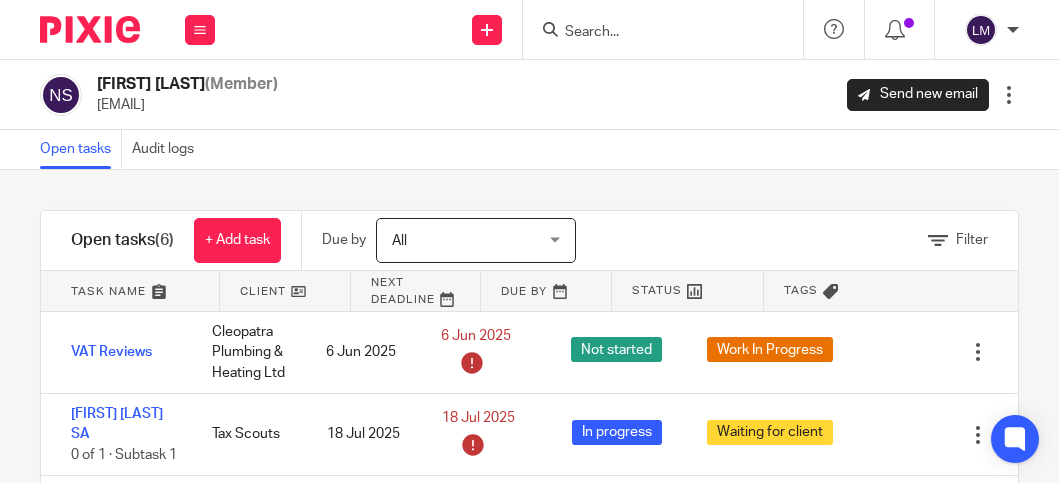 scroll, scrollTop: 0, scrollLeft: 0, axis: both 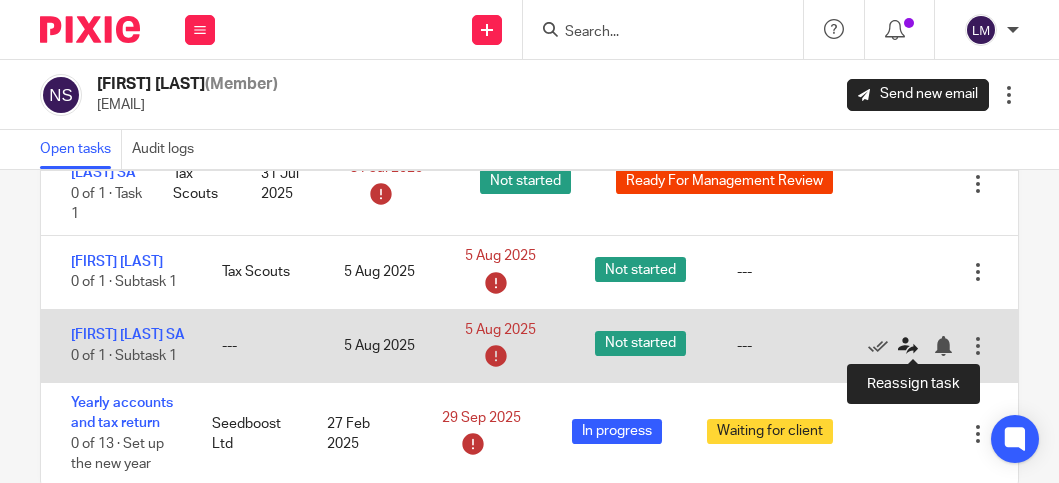 click at bounding box center (908, 346) 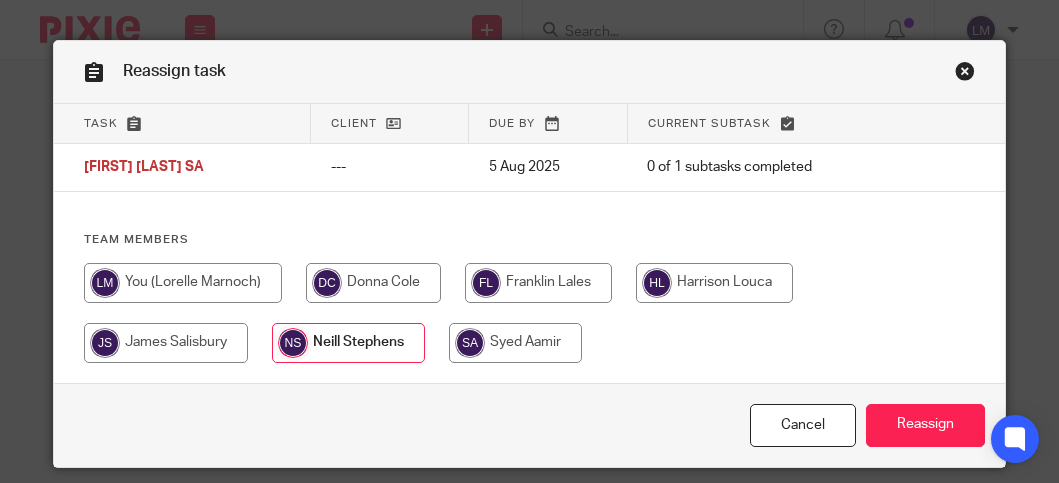 scroll, scrollTop: 0, scrollLeft: 0, axis: both 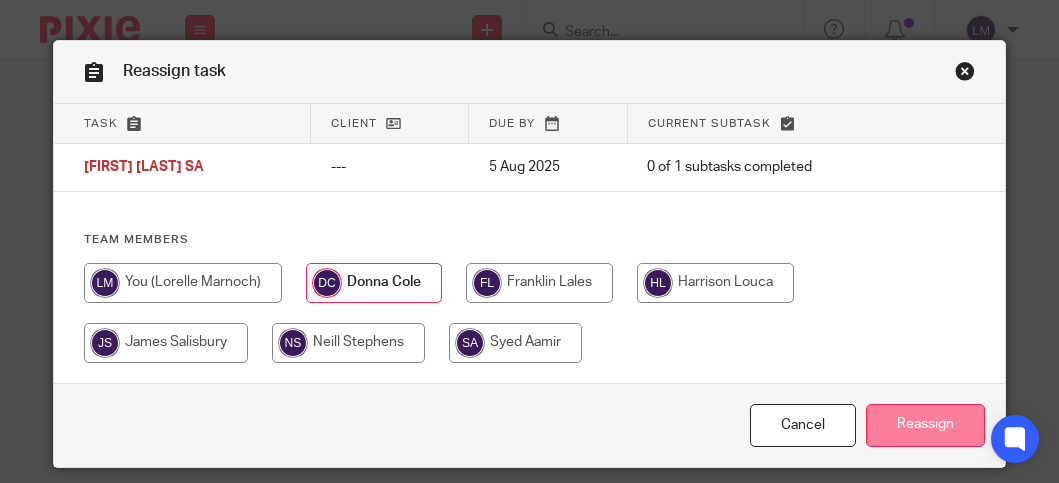 click on "Reassign" at bounding box center [925, 425] 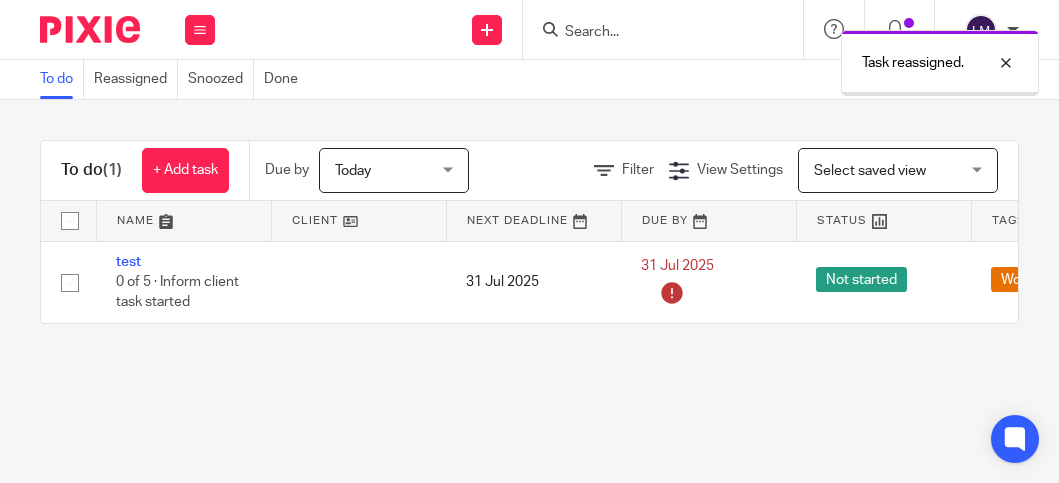 scroll, scrollTop: 0, scrollLeft: 0, axis: both 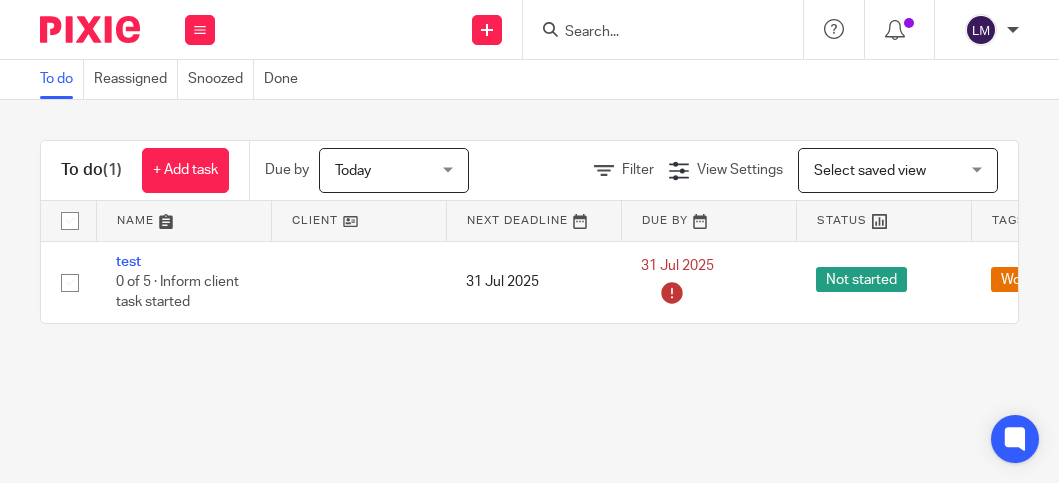 click on "map[:[{"id":"0","text":"To do\n \n   \n    Reassigned\n   \n \n  Snoozed\n \n \n  Done\n \n\n       \n     \n   \n\n\n       \n\n  \n \n   \n          To do\n           (1)   + Add task    Due by        \n        Today\n           \n      Today\n                 \n          Today\n             \n          Tomorrow\n             \n          This week\n             \n          Next week\n             \n          This month\n             \n          Next month\n             \n          All\n               today     Filter     View Settings   View Settings       Manage saved views       \n        Select saved view\n           \n      Select saved view\n                 \n          Select saved view\n                     Name     Client     Next Deadline     Due By     Status   Tags       test     \n        0\n        of\n        5 ·\n        Inform client task started\n               \n    31 Jul 2025\n       31 Jul 2025     \n      Not started\n       Work In Progress             Edit task     \n                Delete"},{"id":"1","text":"[FIRST] [LAST]"}]]" at bounding box center (529, 241) 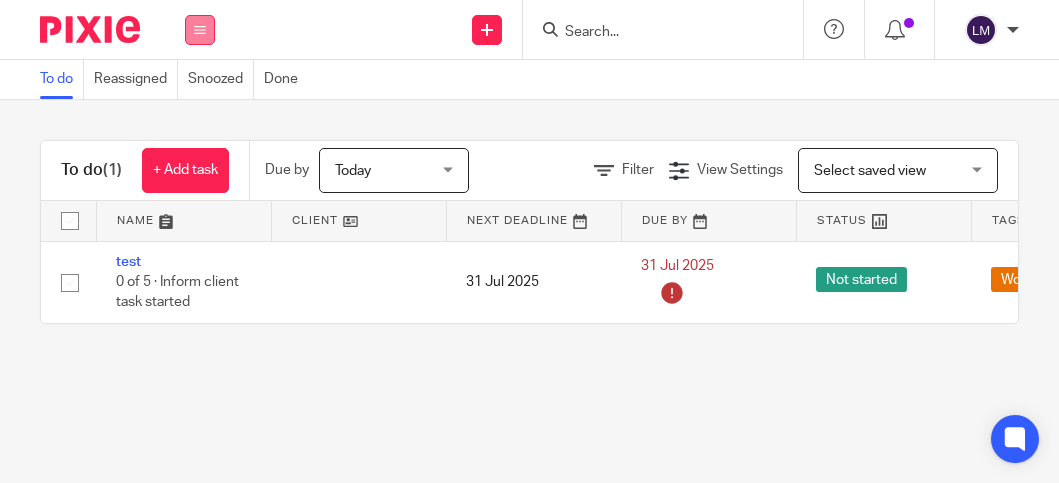 click at bounding box center [200, 30] 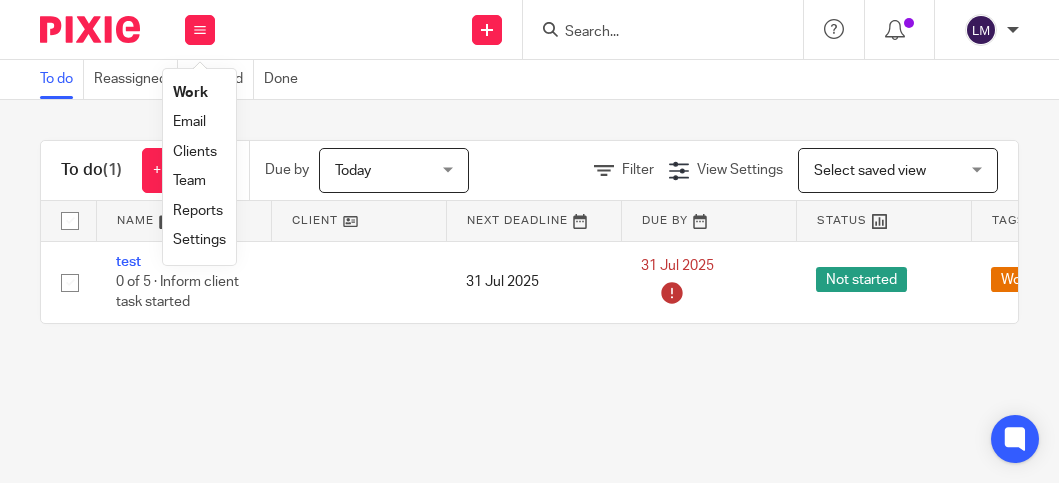 click on "Team" at bounding box center [189, 181] 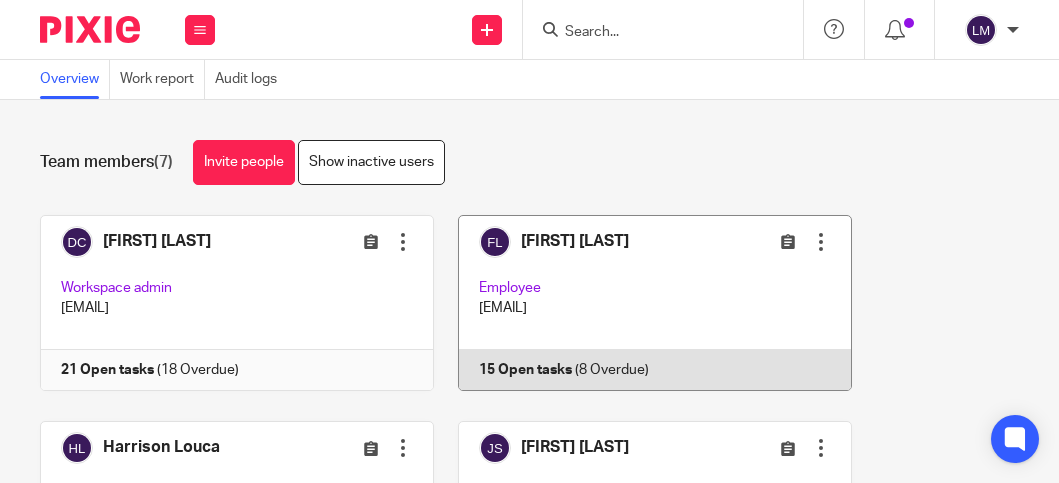 scroll, scrollTop: 0, scrollLeft: 0, axis: both 